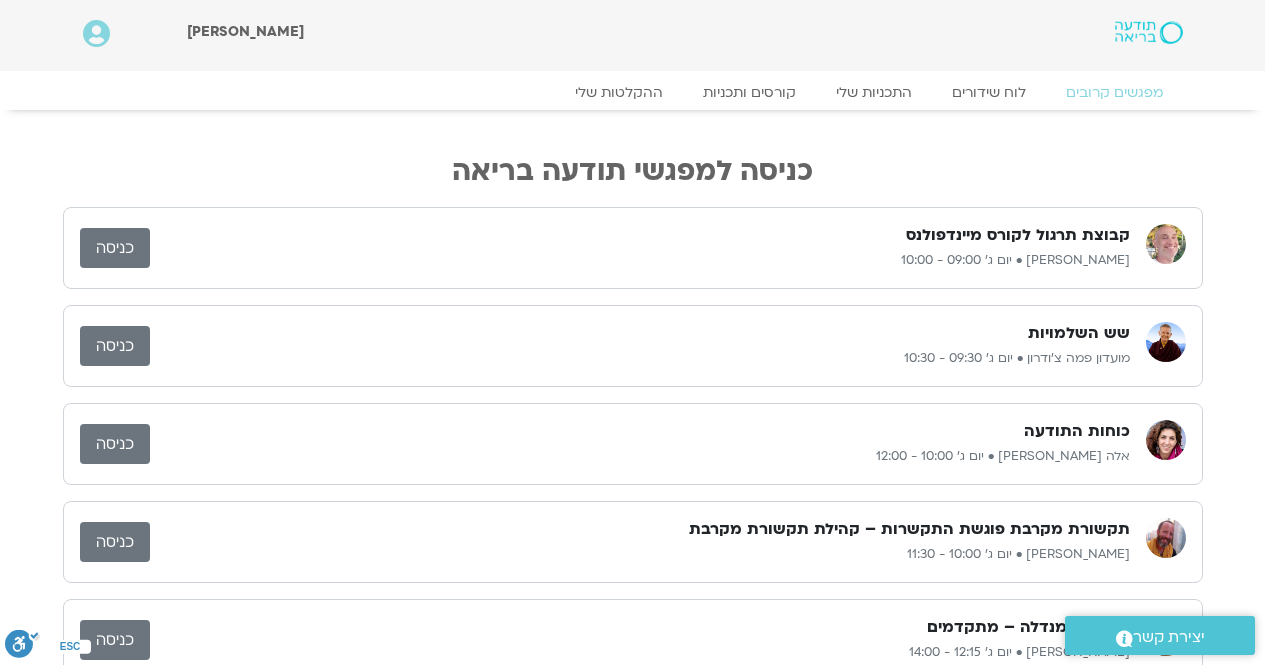 scroll, scrollTop: 0, scrollLeft: 0, axis: both 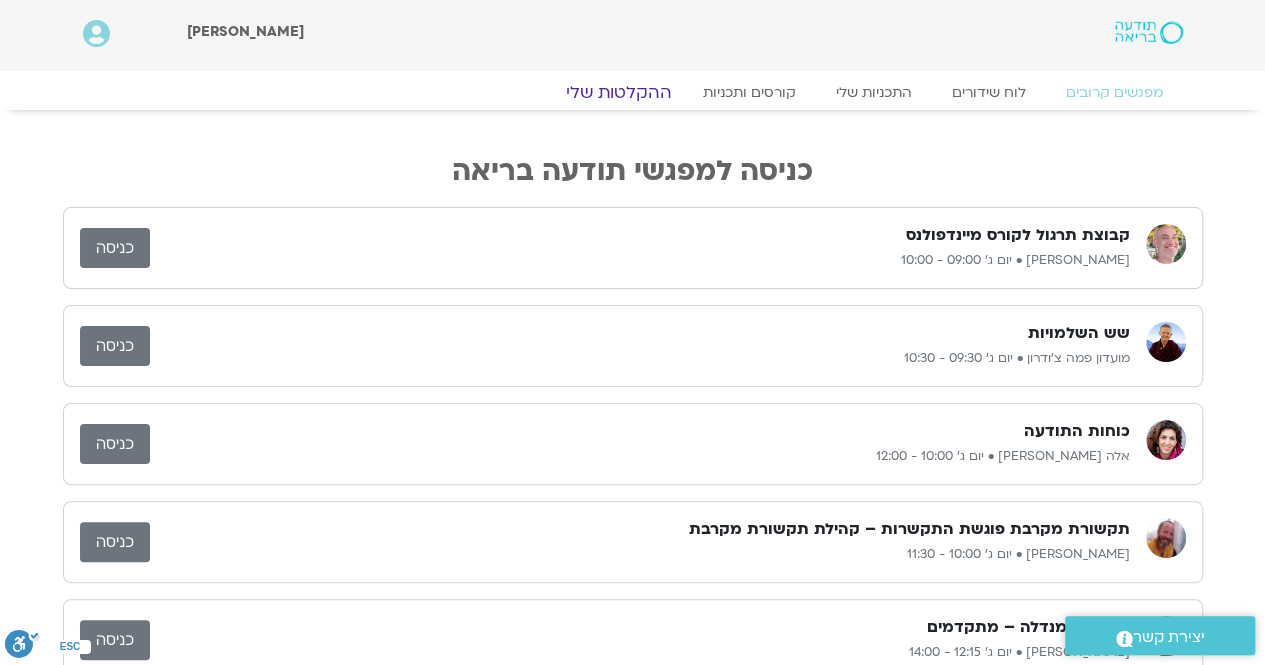 click on "ההקלטות שלי" 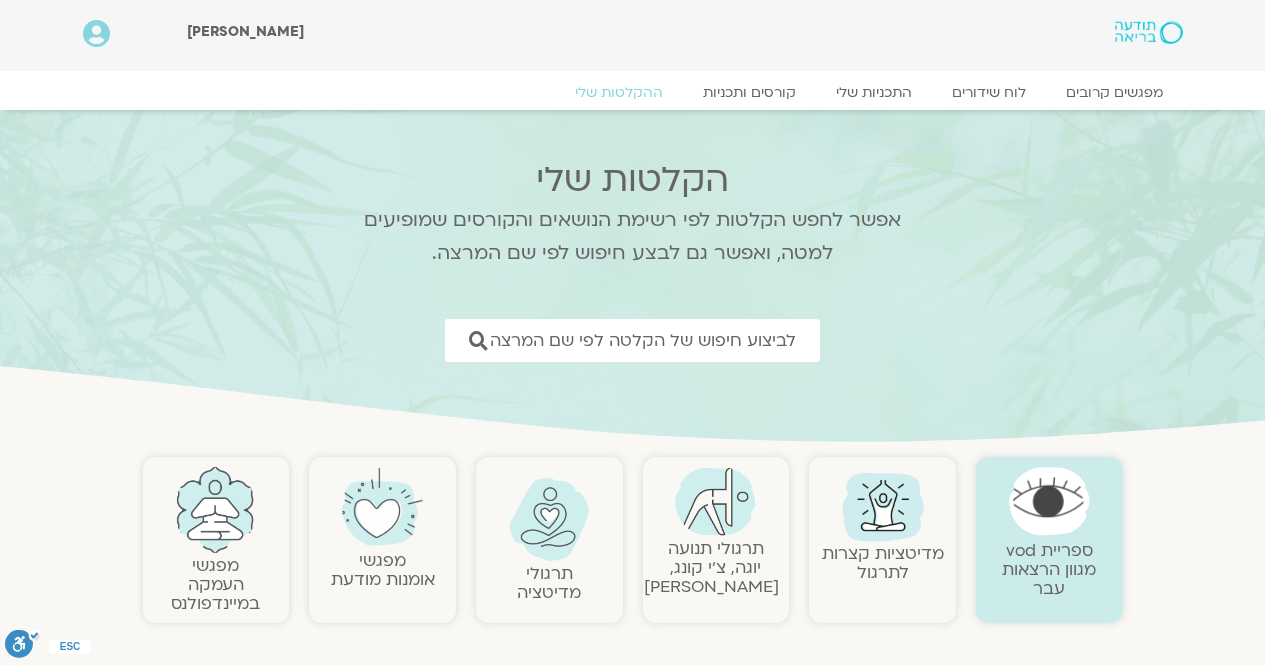 scroll, scrollTop: 0, scrollLeft: 0, axis: both 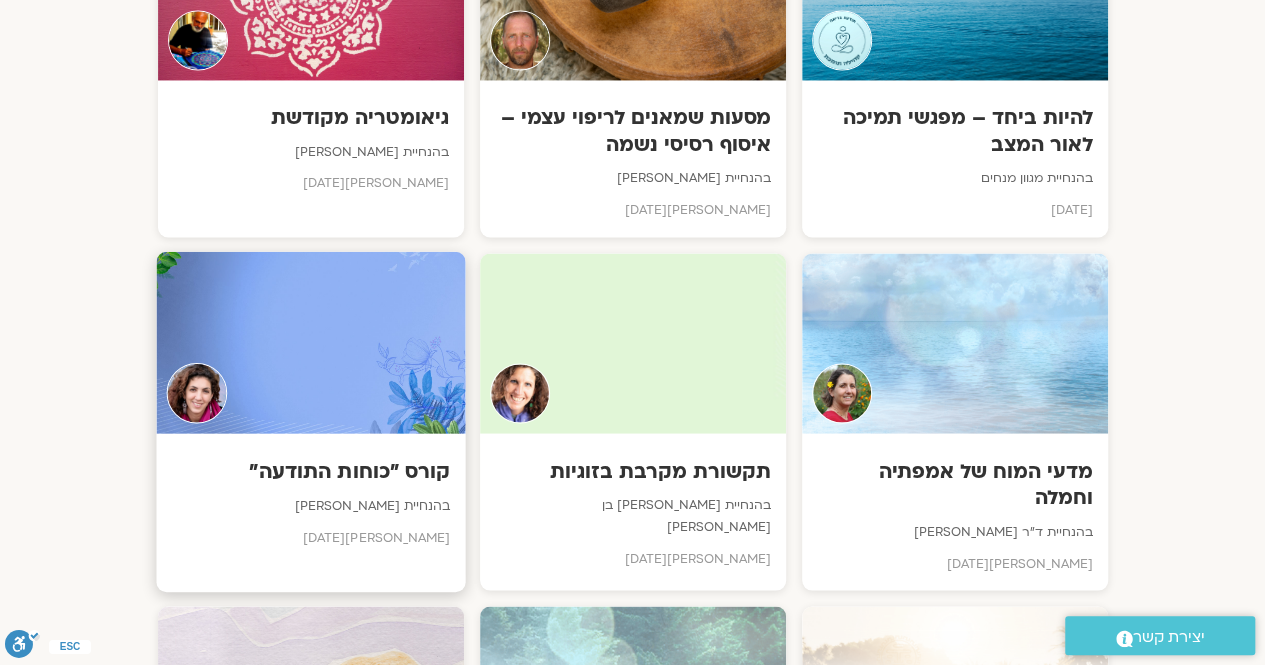 click at bounding box center (310, 342) 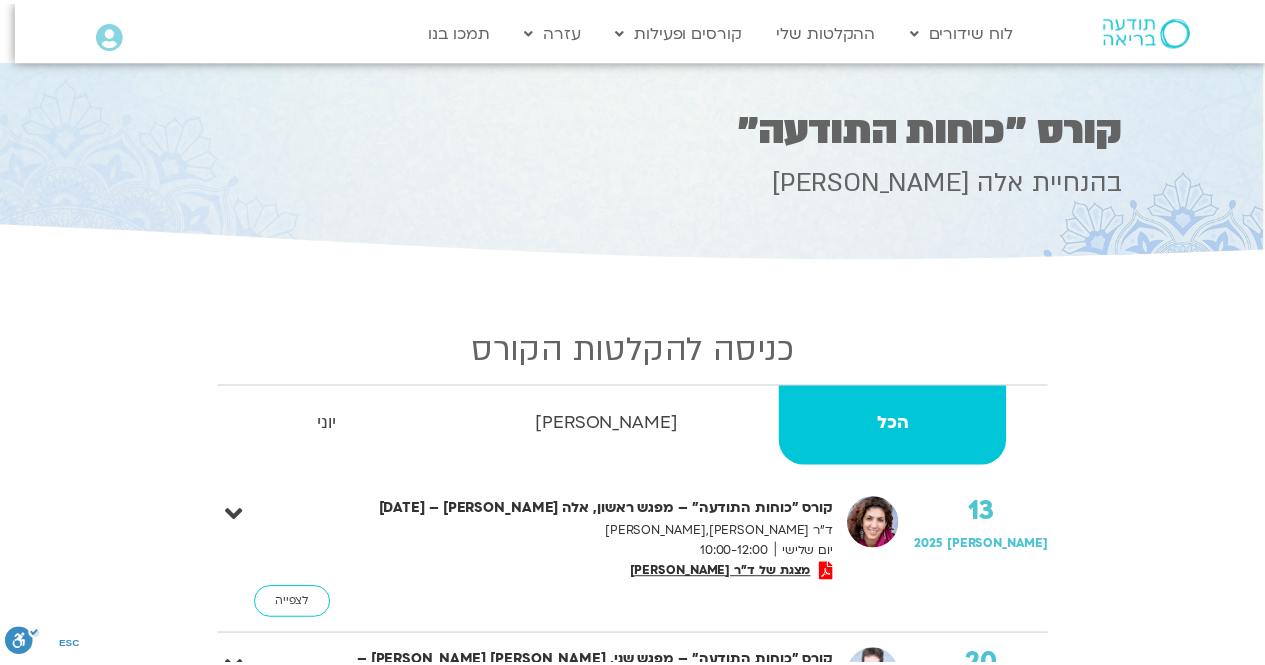 scroll, scrollTop: 0, scrollLeft: 0, axis: both 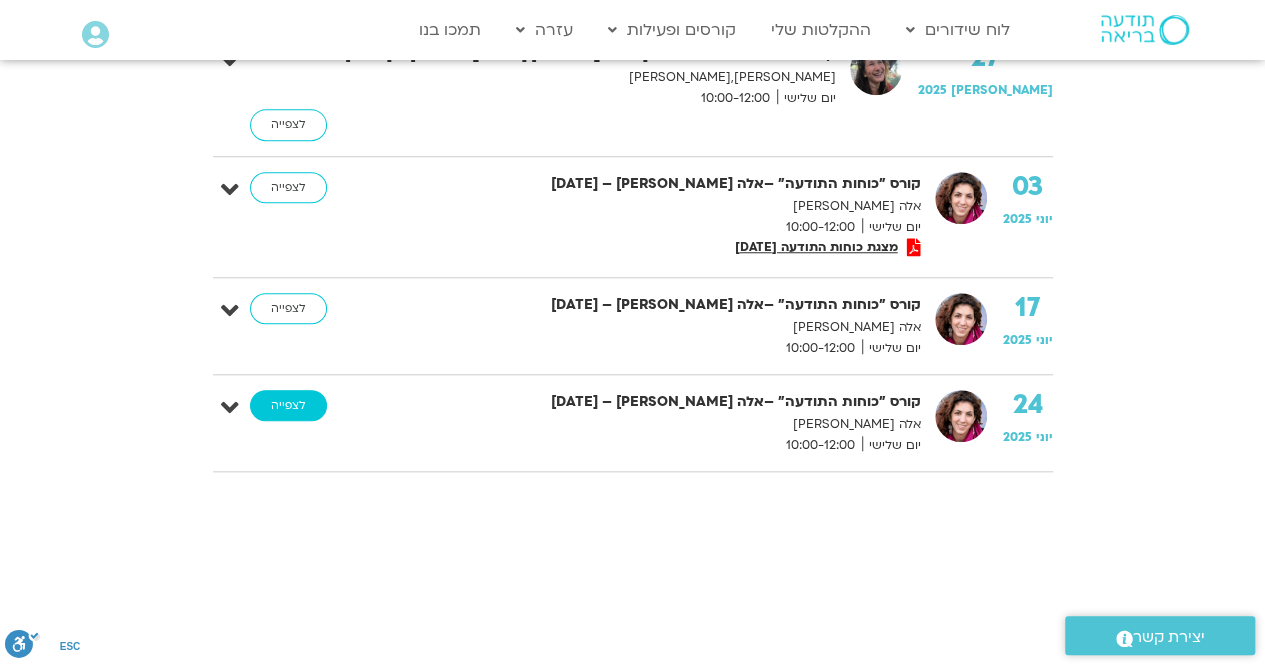 click on "לצפייה" at bounding box center (288, 406) 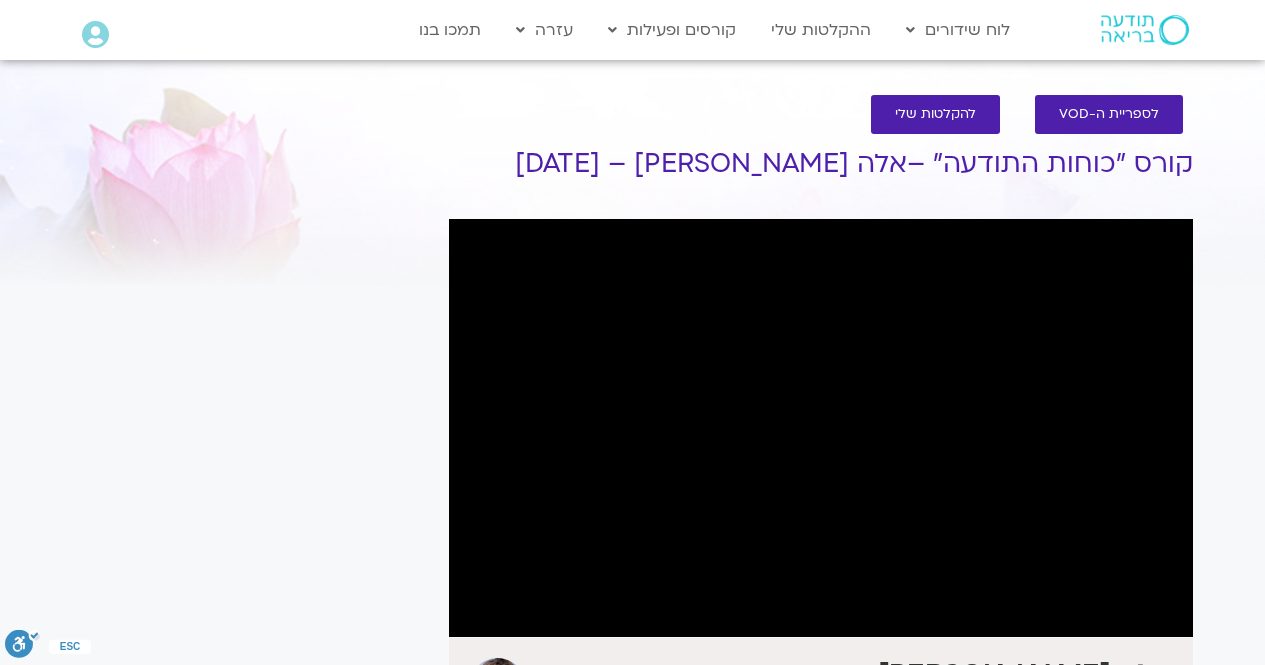 scroll, scrollTop: 0, scrollLeft: 0, axis: both 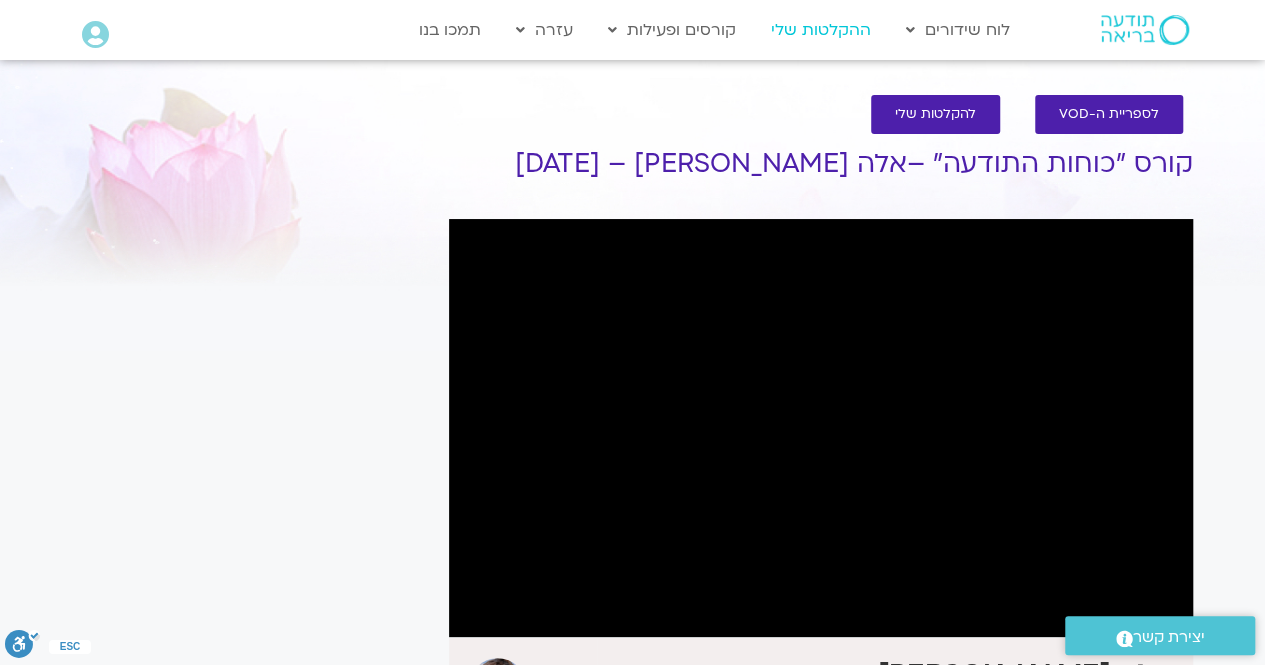 click on "ההקלטות שלי" at bounding box center (821, 30) 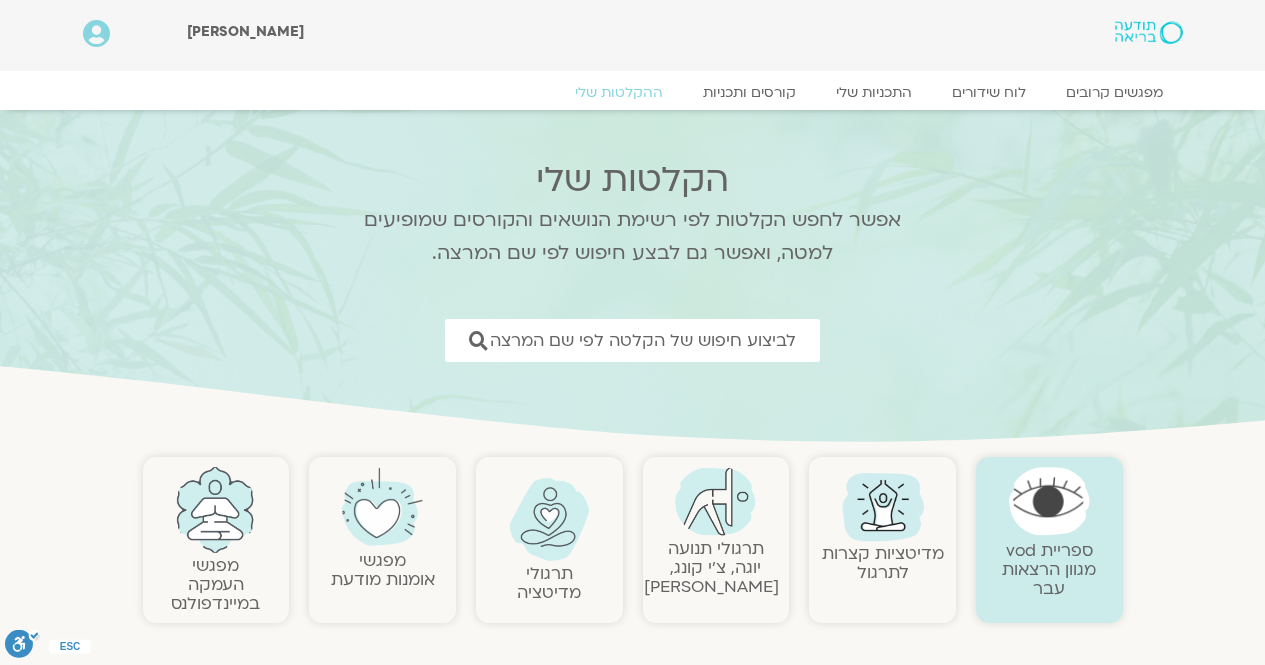 scroll, scrollTop: 0, scrollLeft: 0, axis: both 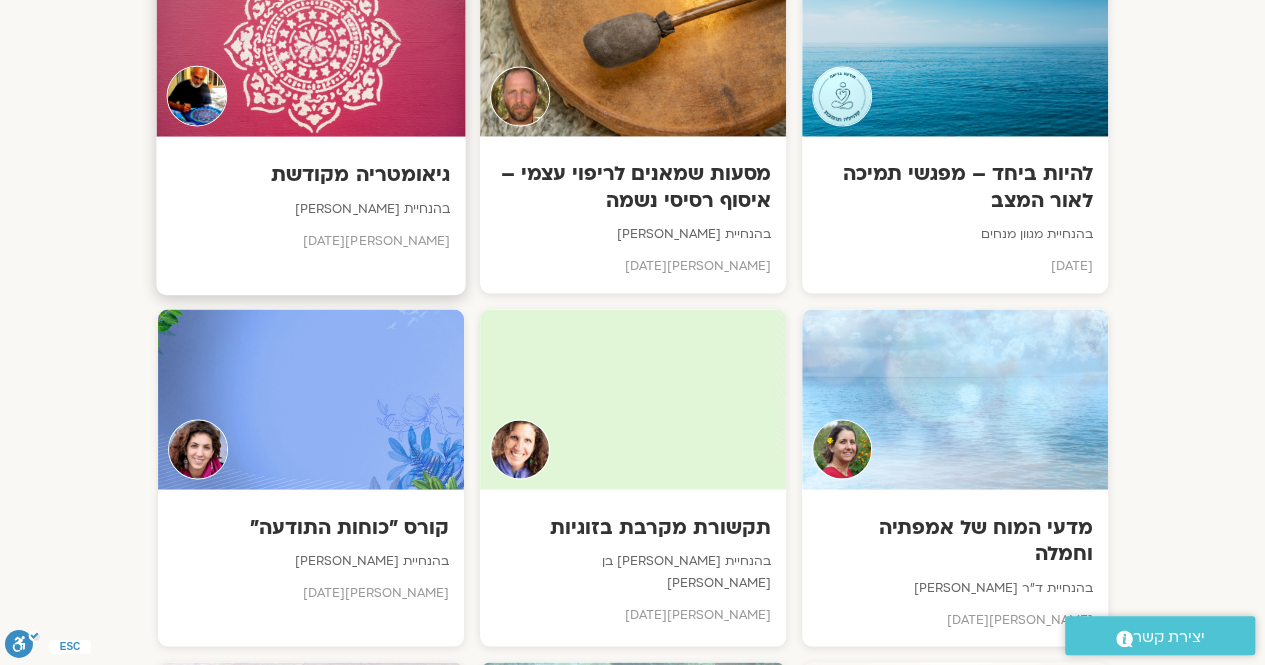 click at bounding box center [310, 45] 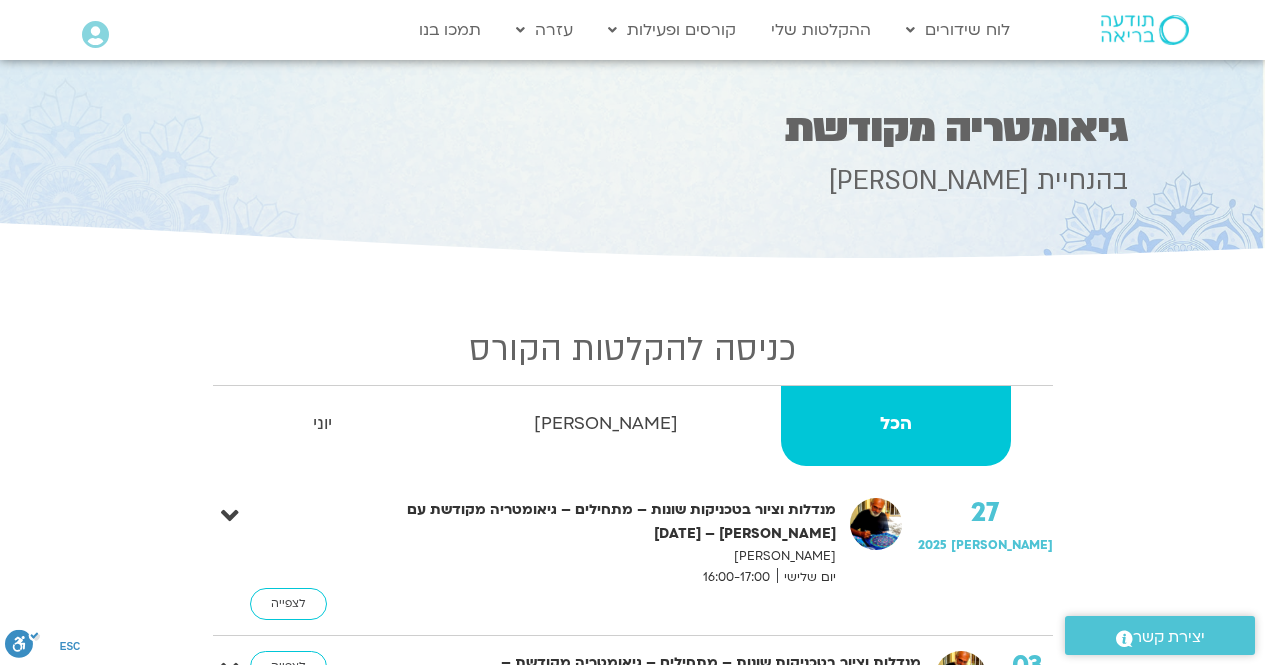 scroll, scrollTop: 0, scrollLeft: 0, axis: both 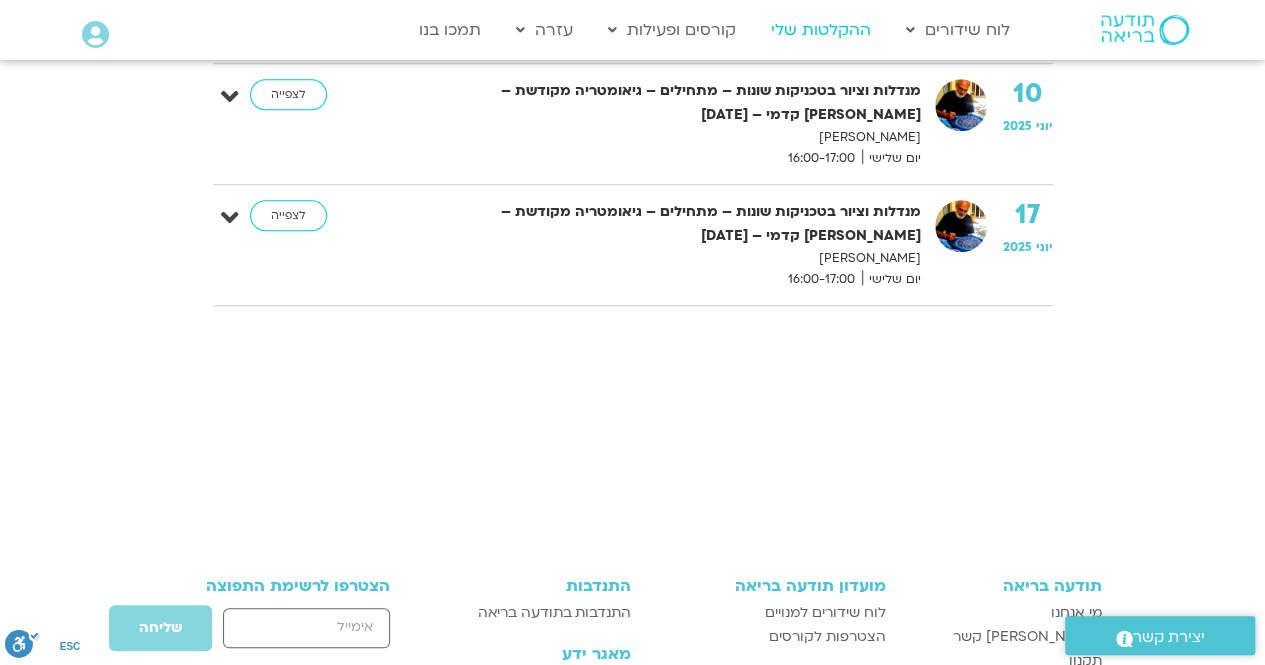 click on "ההקלטות שלי" at bounding box center [821, 30] 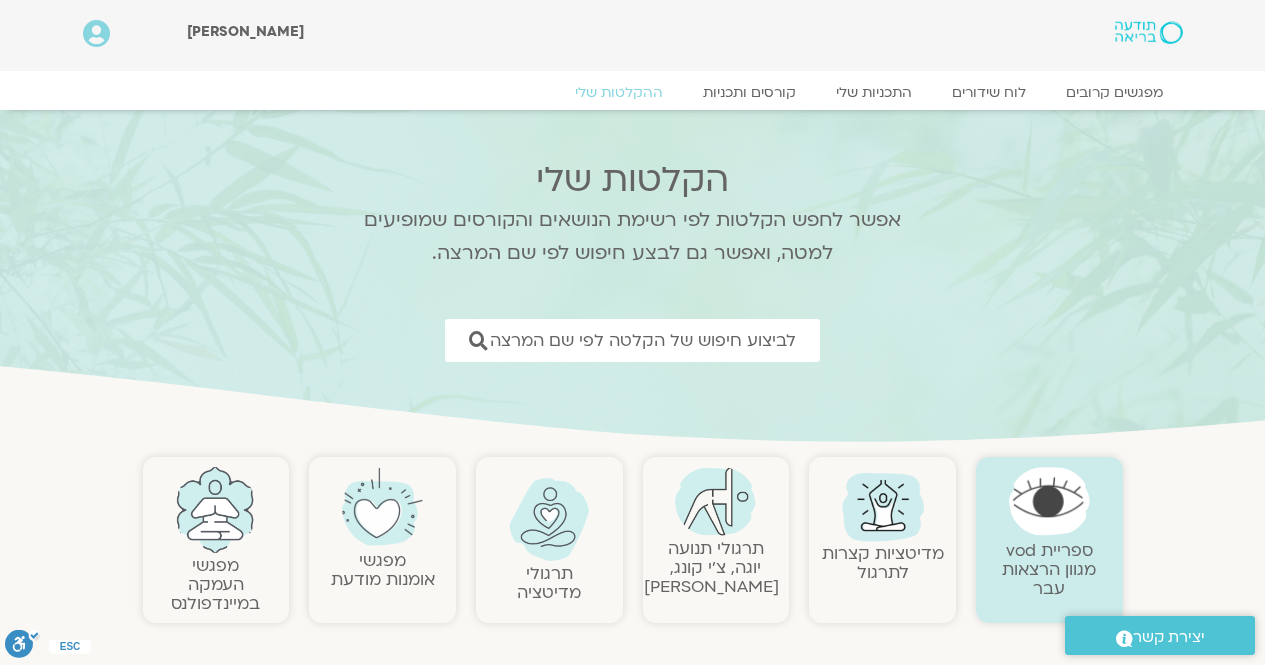 scroll, scrollTop: 0, scrollLeft: 0, axis: both 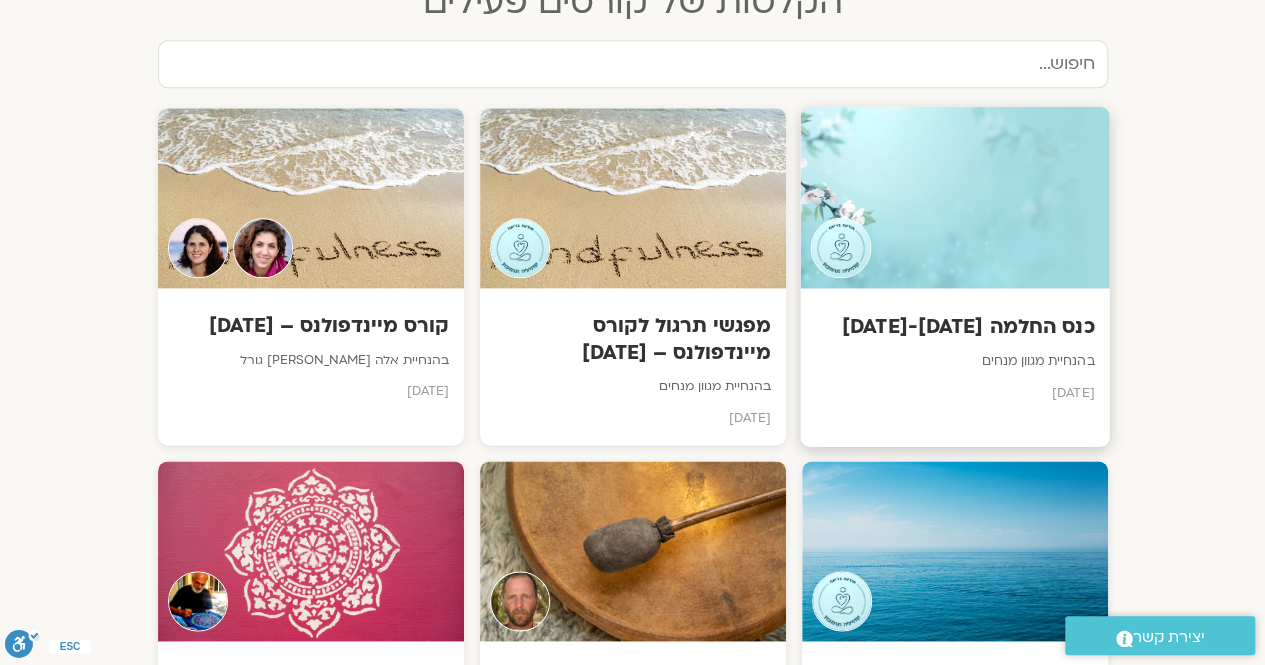 click at bounding box center [954, 197] 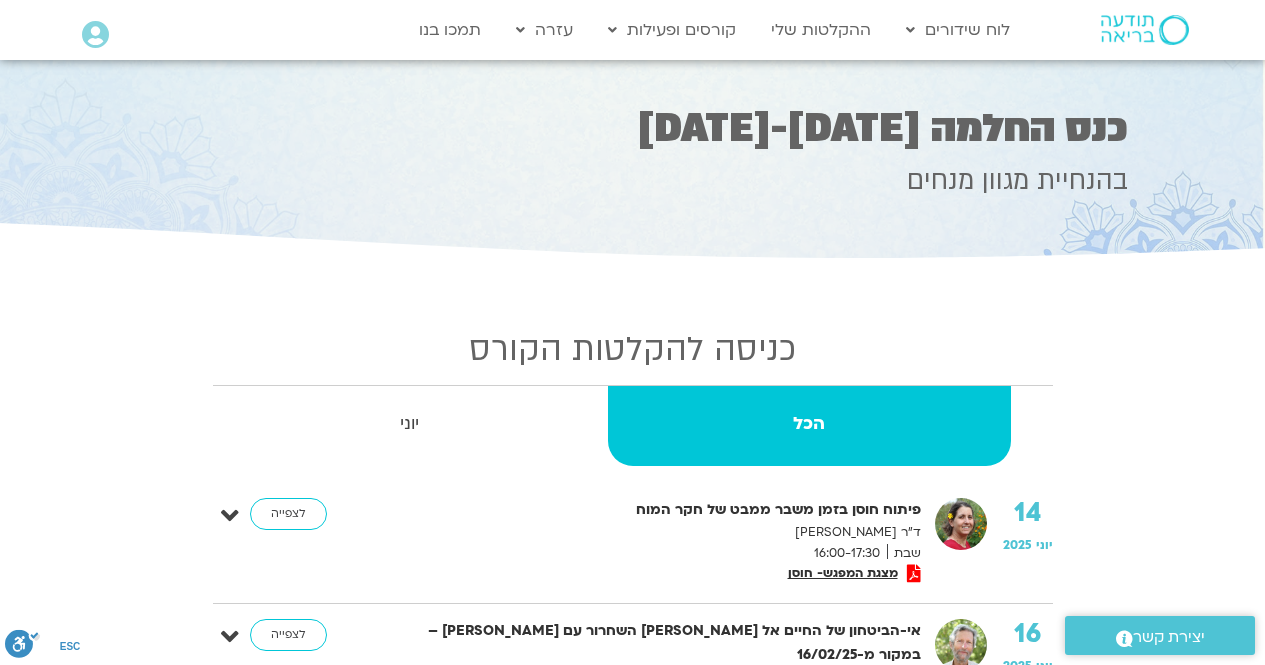 scroll, scrollTop: 0, scrollLeft: 0, axis: both 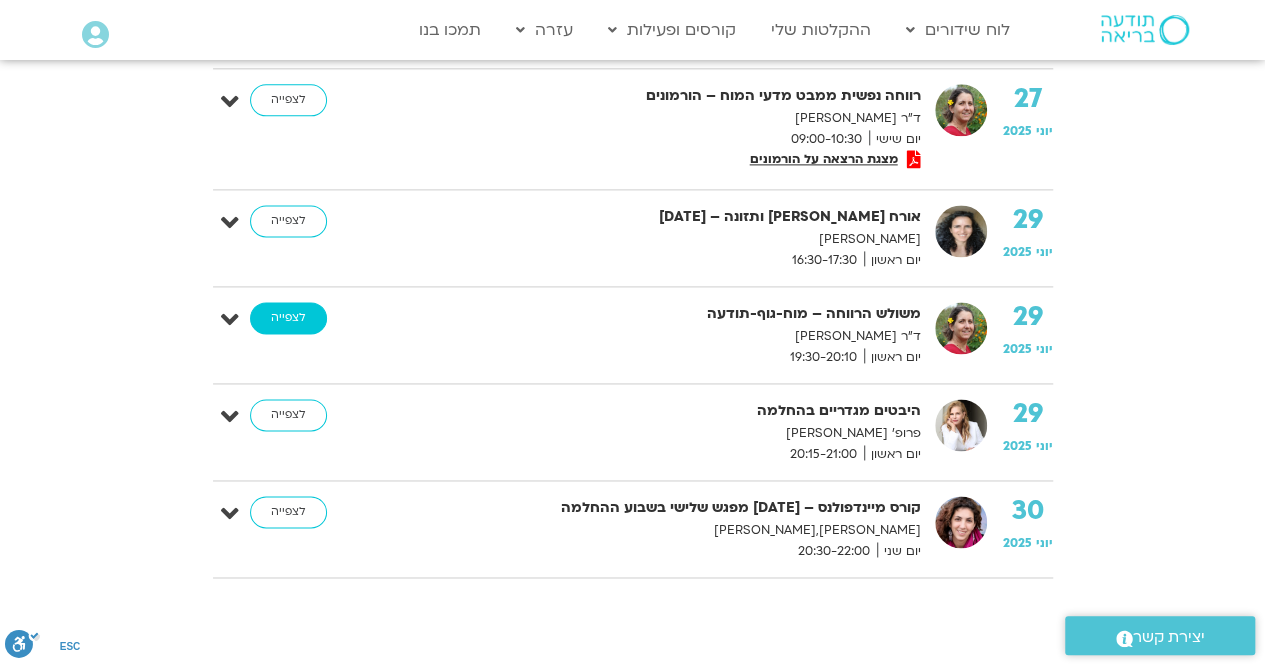 click on "לצפייה" at bounding box center [288, 318] 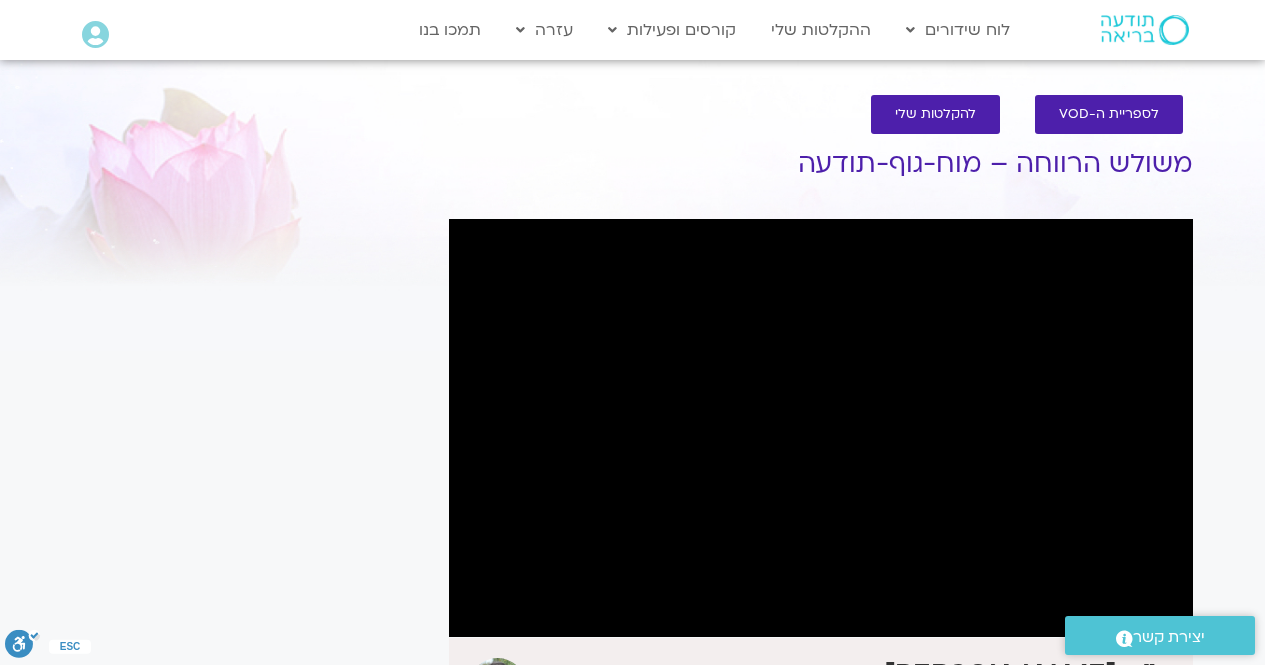 scroll, scrollTop: 0, scrollLeft: 0, axis: both 